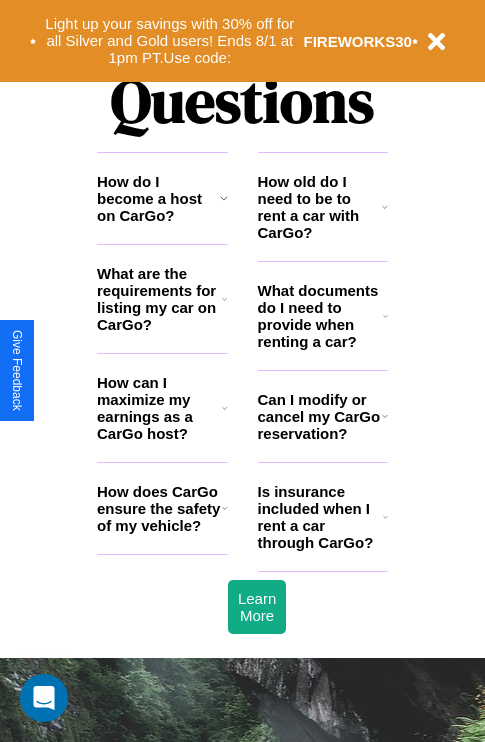 scroll, scrollTop: 2423, scrollLeft: 0, axis: vertical 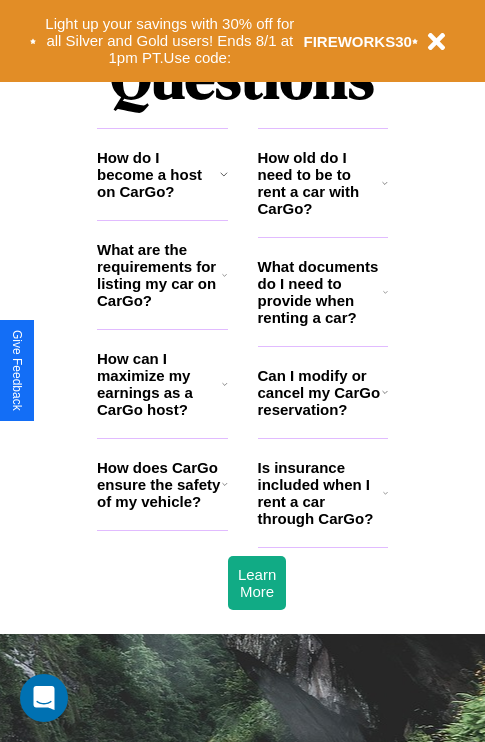 click on "How do I become a host on CarGo?" at bounding box center (158, 174) 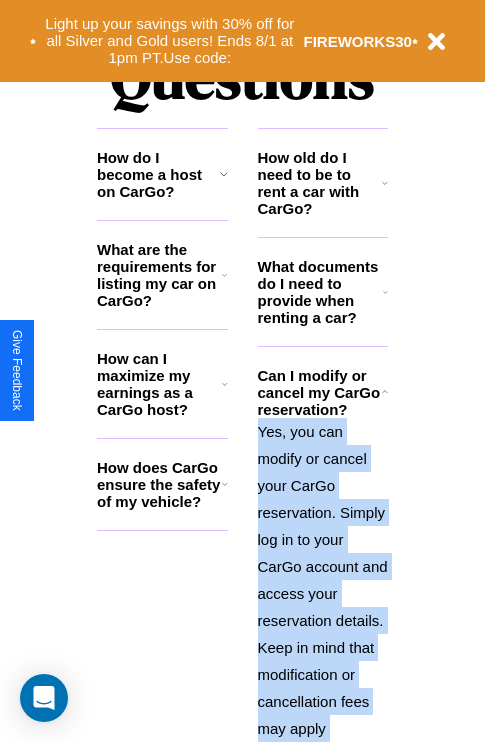 click on "Yes, you can modify or cancel your CarGo reservation. Simply log in to your CarGo account and access your reservation details. Keep in mind that modification or cancellation fees may apply depending on the timing and terms of the reservation." at bounding box center (323, 620) 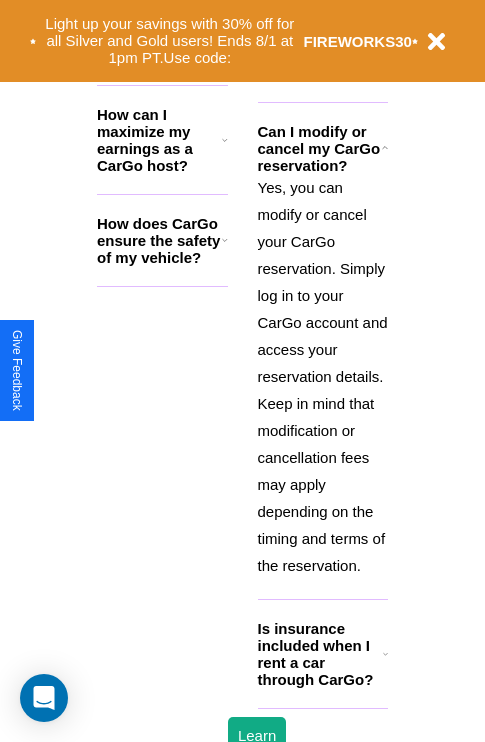 click on "Is insurance included when I rent a car through CarGo?" at bounding box center (320, 654) 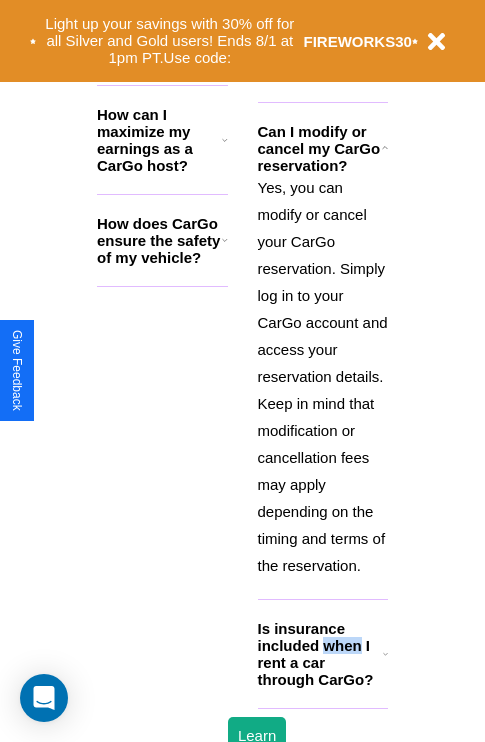 scroll, scrollTop: 1905, scrollLeft: 0, axis: vertical 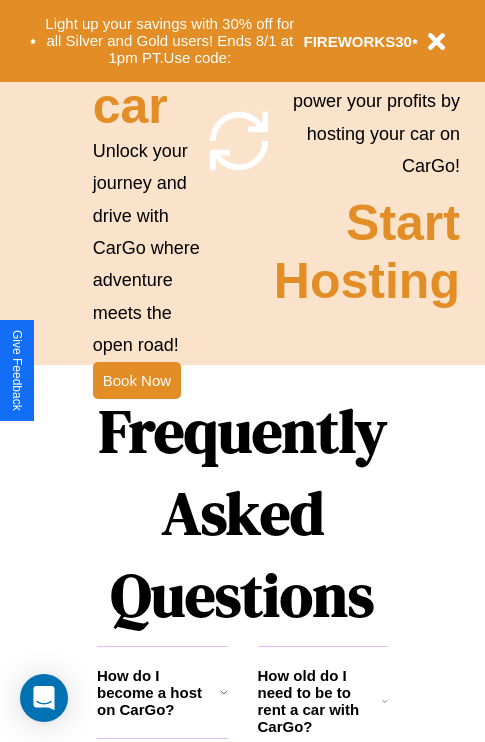 click 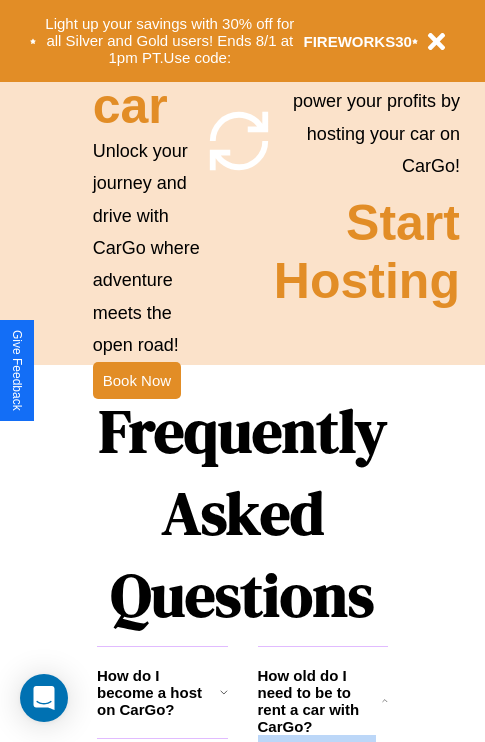 scroll, scrollTop: 2908, scrollLeft: 0, axis: vertical 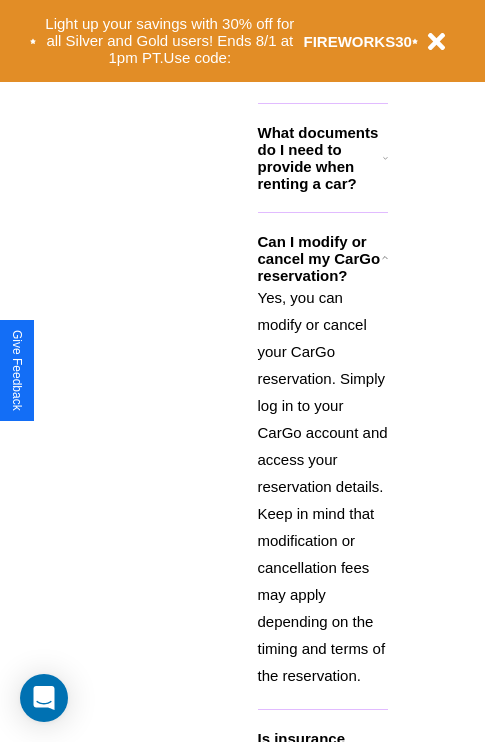 click on "Yes, you can modify or cancel your CarGo reservation. Simply log in to your CarGo account and access your reservation details. Keep in mind that modification or cancellation fees may apply depending on the timing and terms of the reservation." at bounding box center (323, 486) 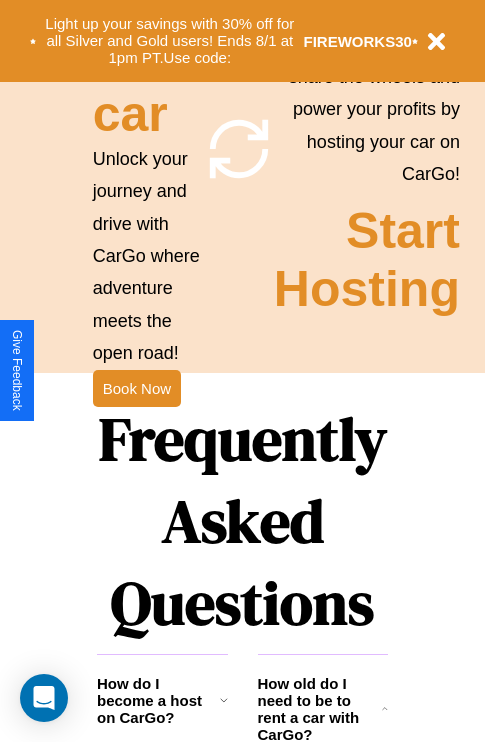 scroll, scrollTop: 1558, scrollLeft: 0, axis: vertical 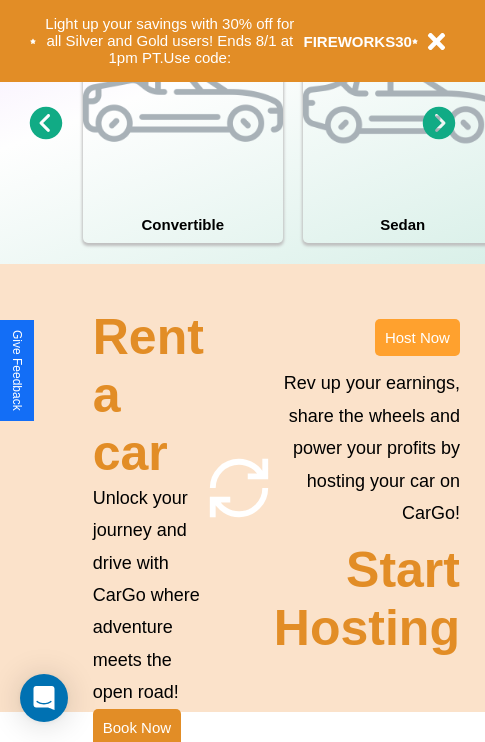 click on "Host Now" at bounding box center (417, 337) 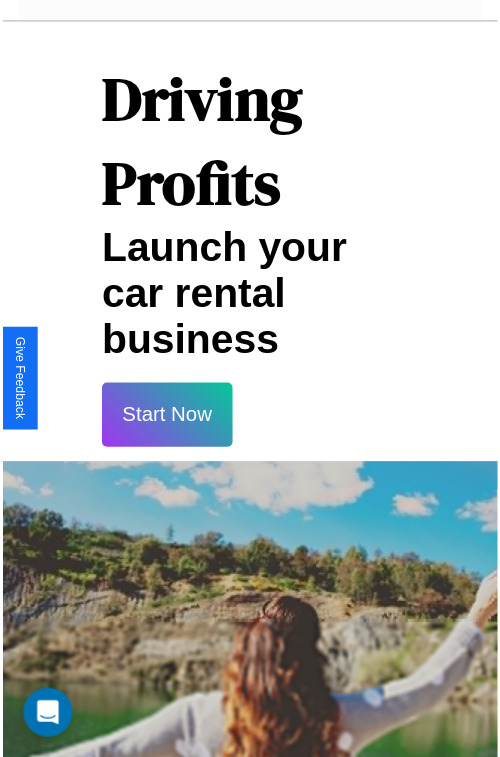 scroll, scrollTop: 35, scrollLeft: 0, axis: vertical 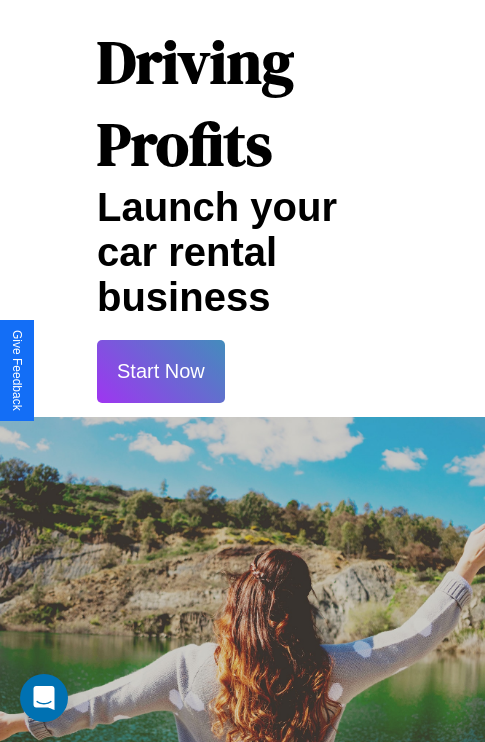 click on "Start Now" at bounding box center [161, 371] 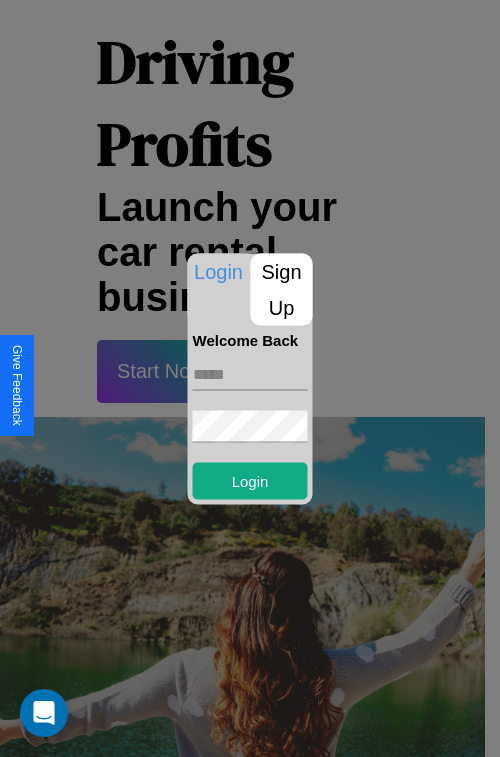 click at bounding box center [250, 374] 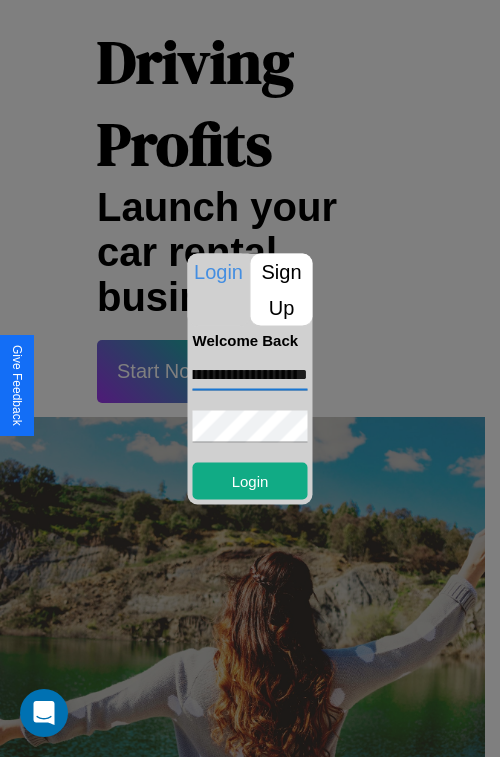 scroll, scrollTop: 0, scrollLeft: 82, axis: horizontal 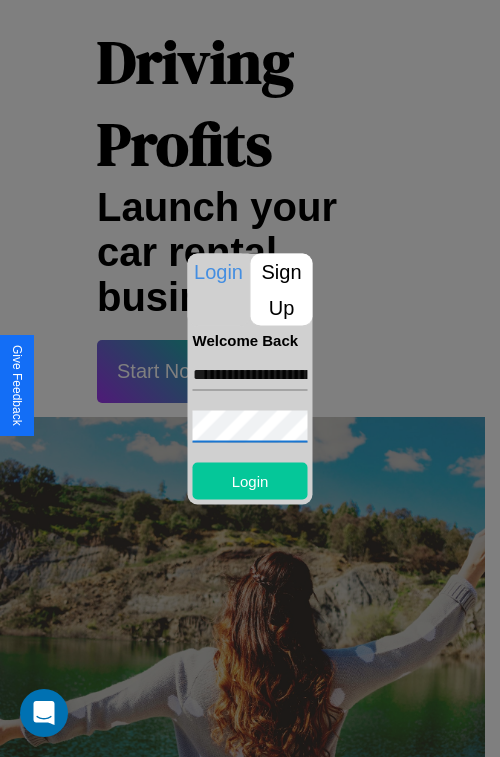 click on "Login" at bounding box center (250, 480) 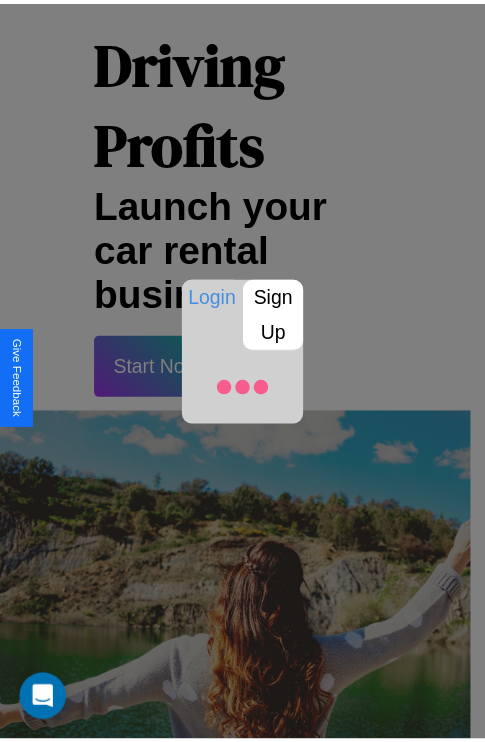scroll, scrollTop: 37, scrollLeft: 0, axis: vertical 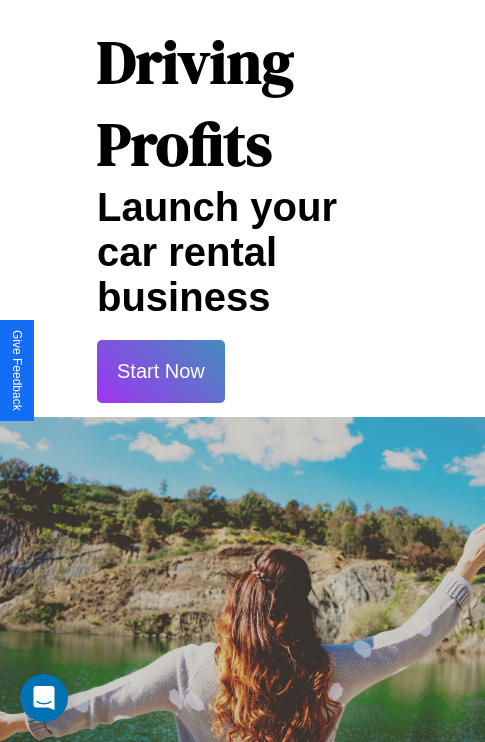 click on "Start Now" at bounding box center (161, 371) 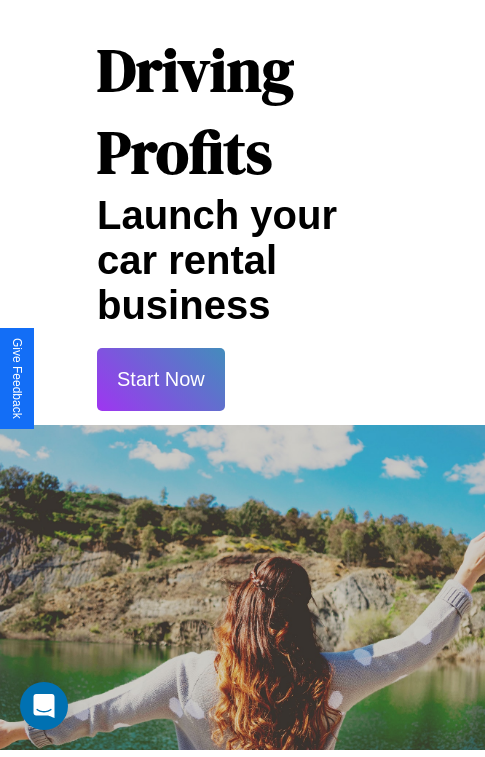 scroll, scrollTop: 0, scrollLeft: 0, axis: both 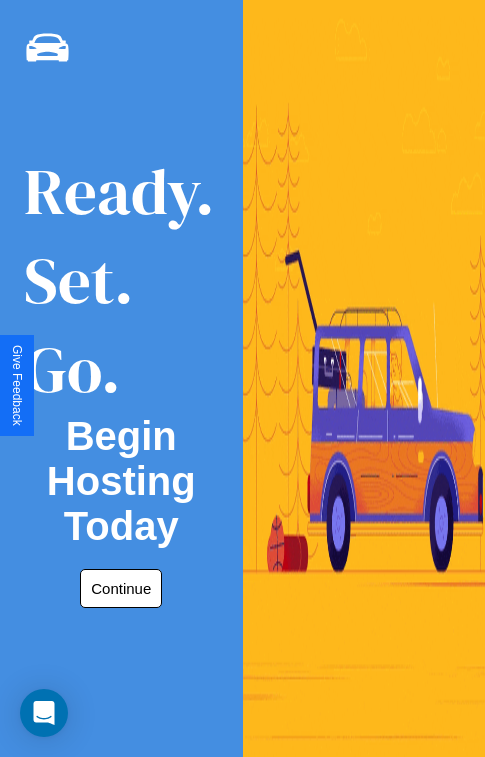click on "Continue" at bounding box center [121, 588] 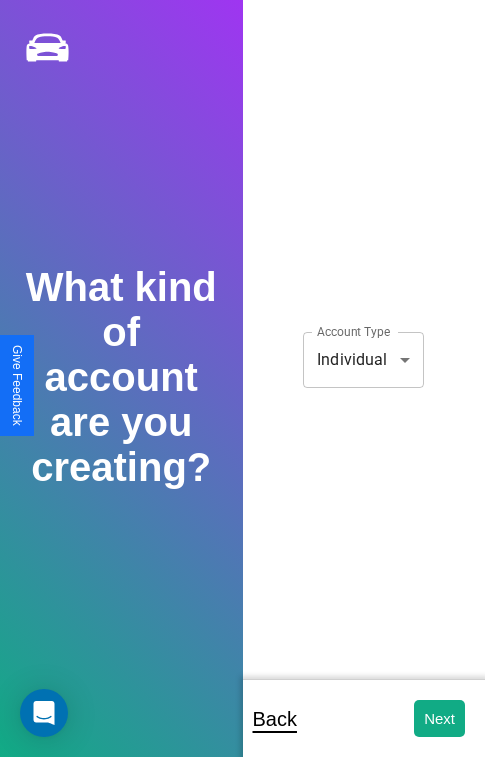 click on "**********" at bounding box center (242, 392) 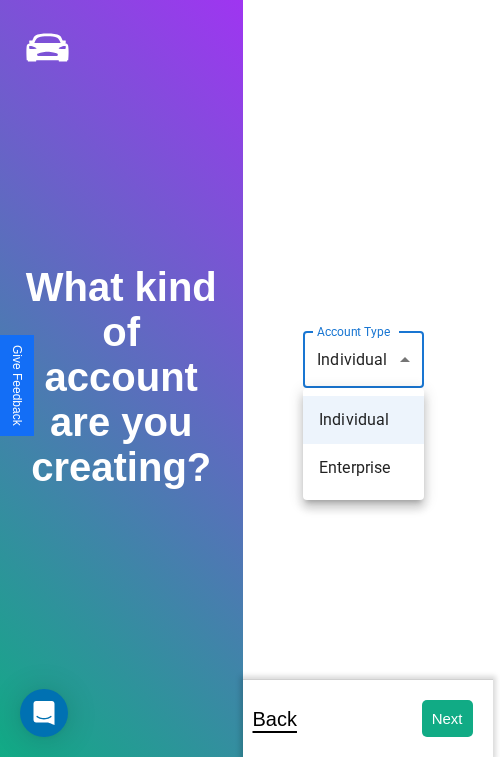 click on "Individual" at bounding box center [363, 420] 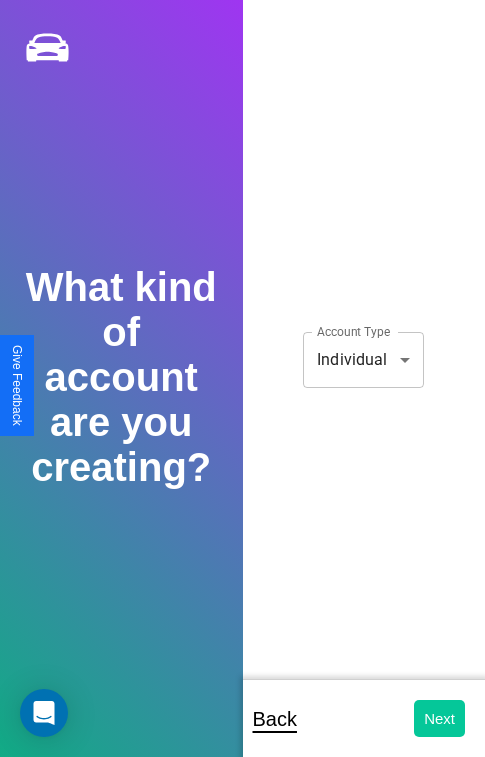 click on "Next" at bounding box center (439, 718) 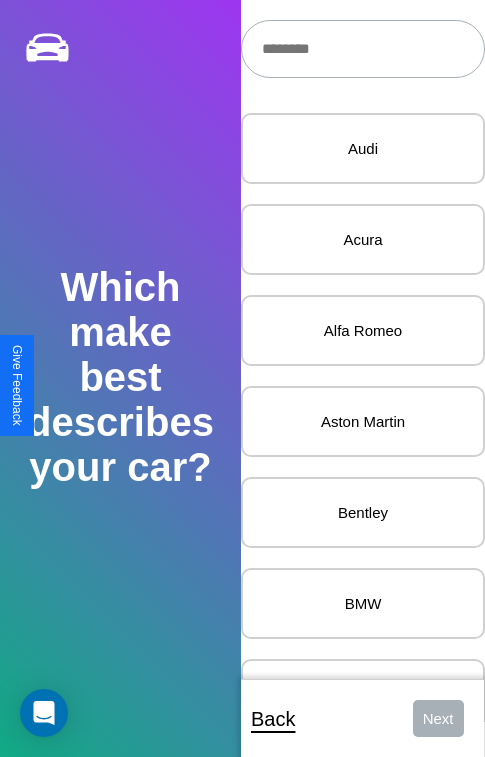 scroll, scrollTop: 27, scrollLeft: 0, axis: vertical 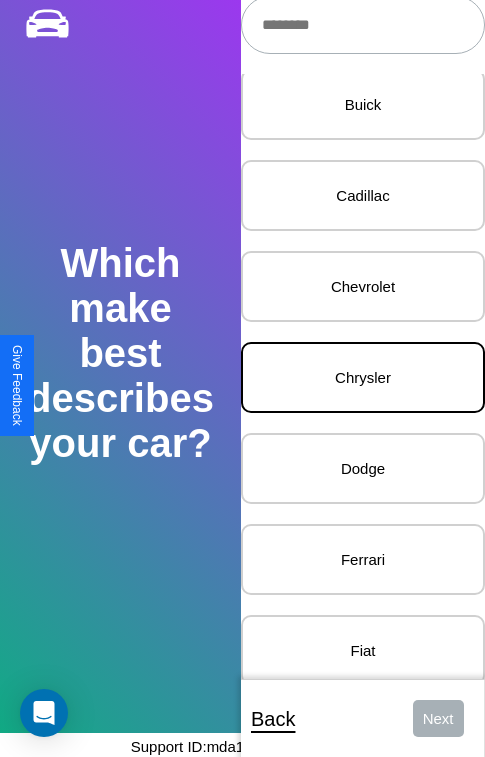 click on "Chrysler" at bounding box center [363, 377] 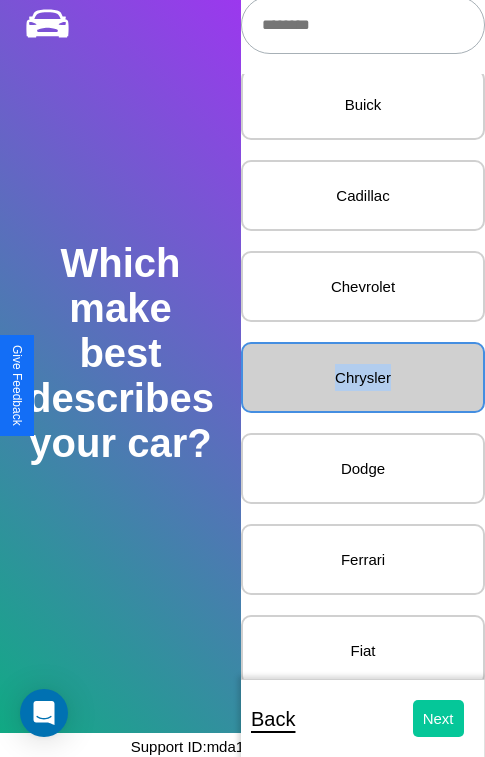 click on "Next" at bounding box center (438, 718) 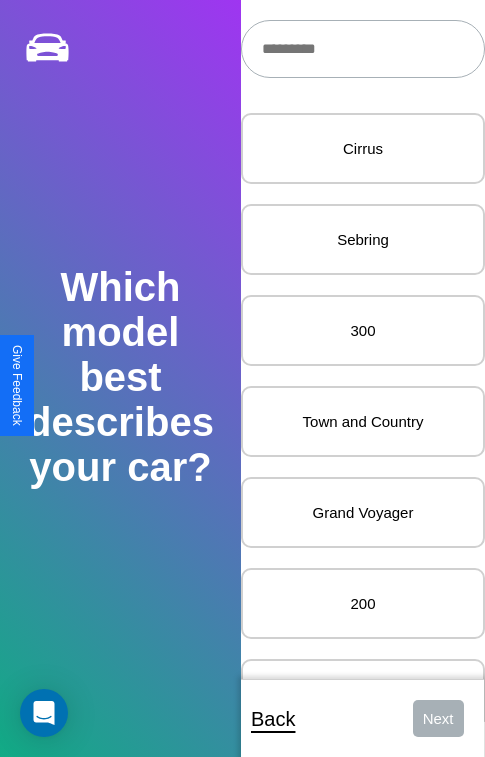 scroll, scrollTop: 27, scrollLeft: 0, axis: vertical 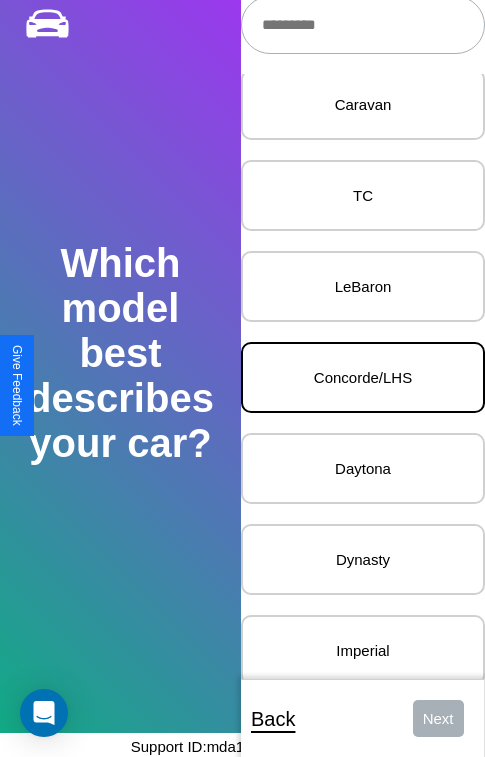 click on "Concorde/LHS" at bounding box center [363, 377] 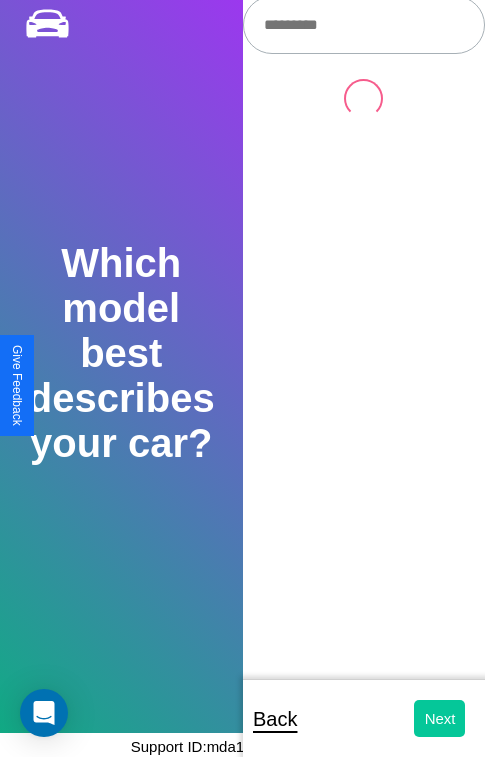 scroll, scrollTop: 0, scrollLeft: 0, axis: both 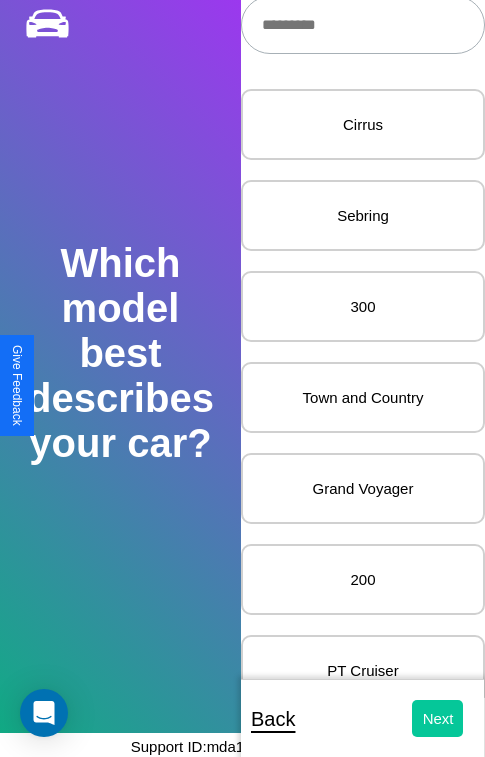 click on "Next" at bounding box center [438, 718] 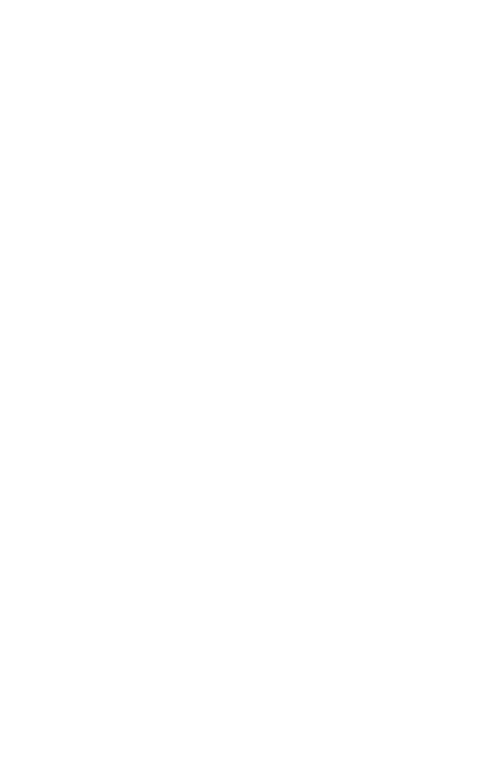 scroll, scrollTop: 0, scrollLeft: 0, axis: both 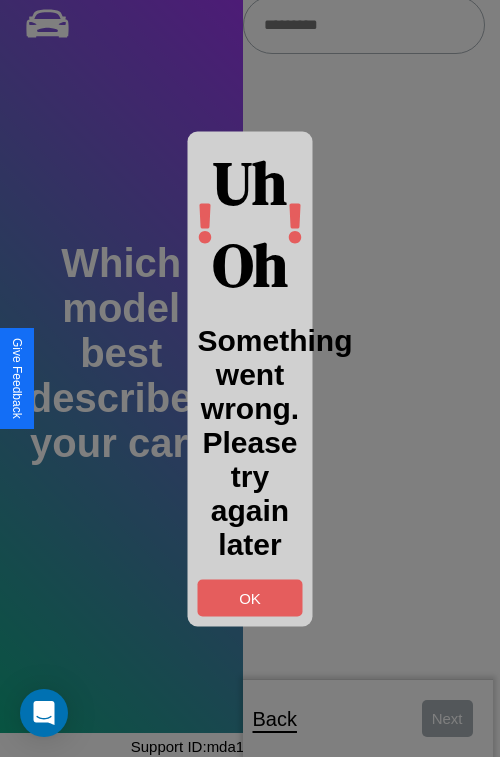 click at bounding box center [250, 378] 